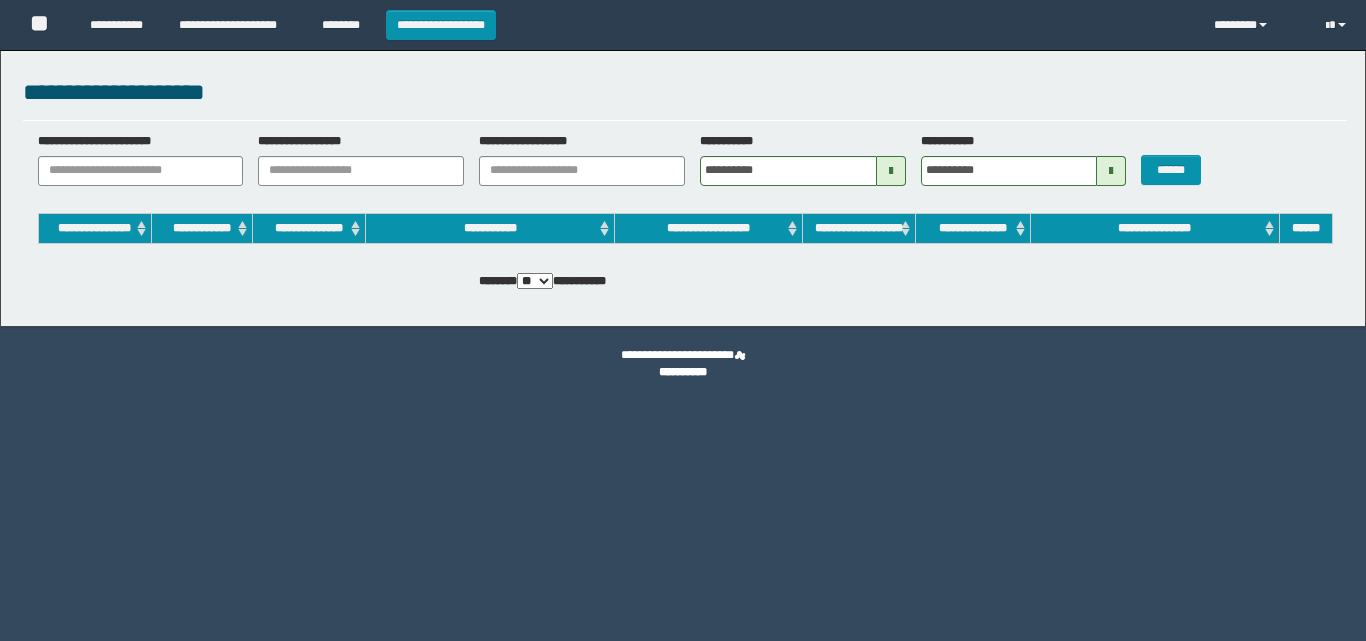 scroll, scrollTop: 0, scrollLeft: 0, axis: both 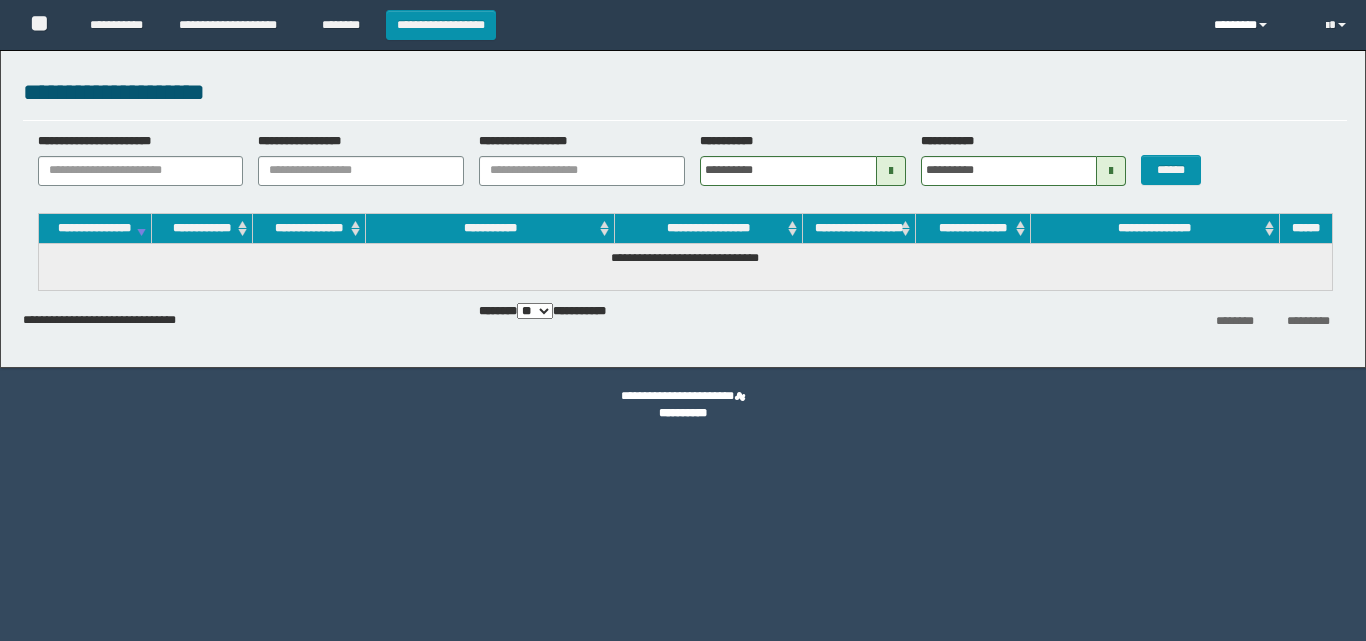click on "********" at bounding box center (1255, 25) 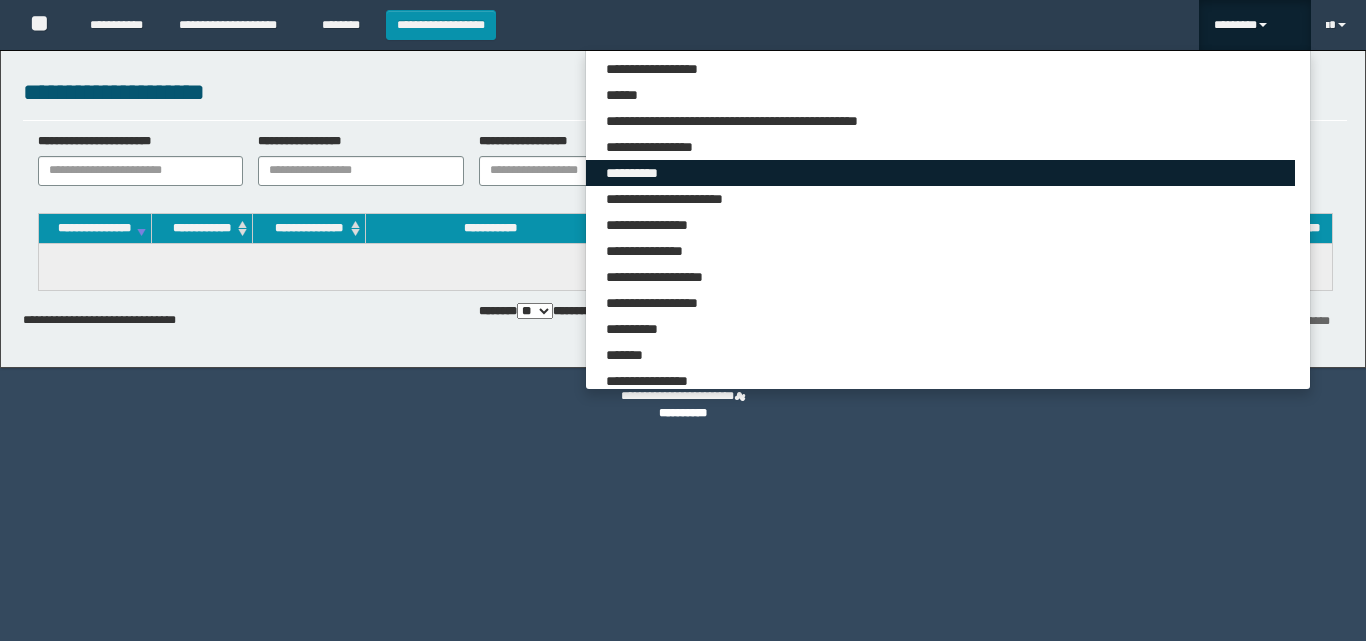 scroll, scrollTop: 0, scrollLeft: 0, axis: both 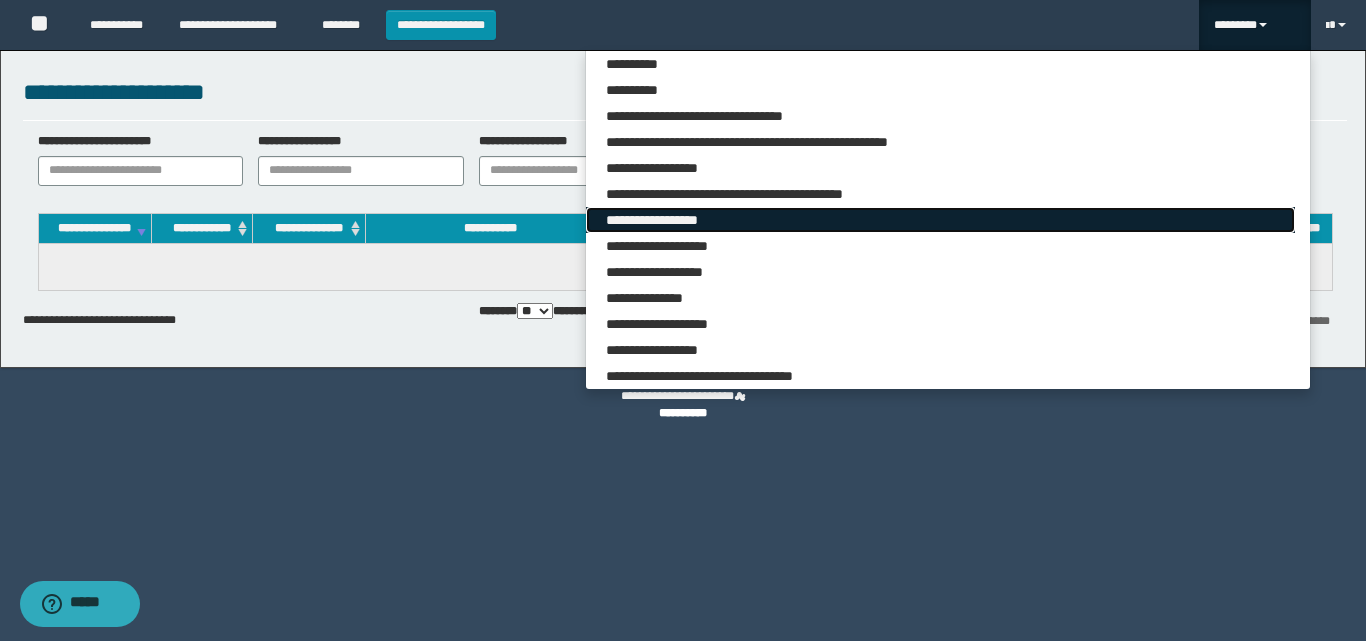 click on "**********" at bounding box center [940, 220] 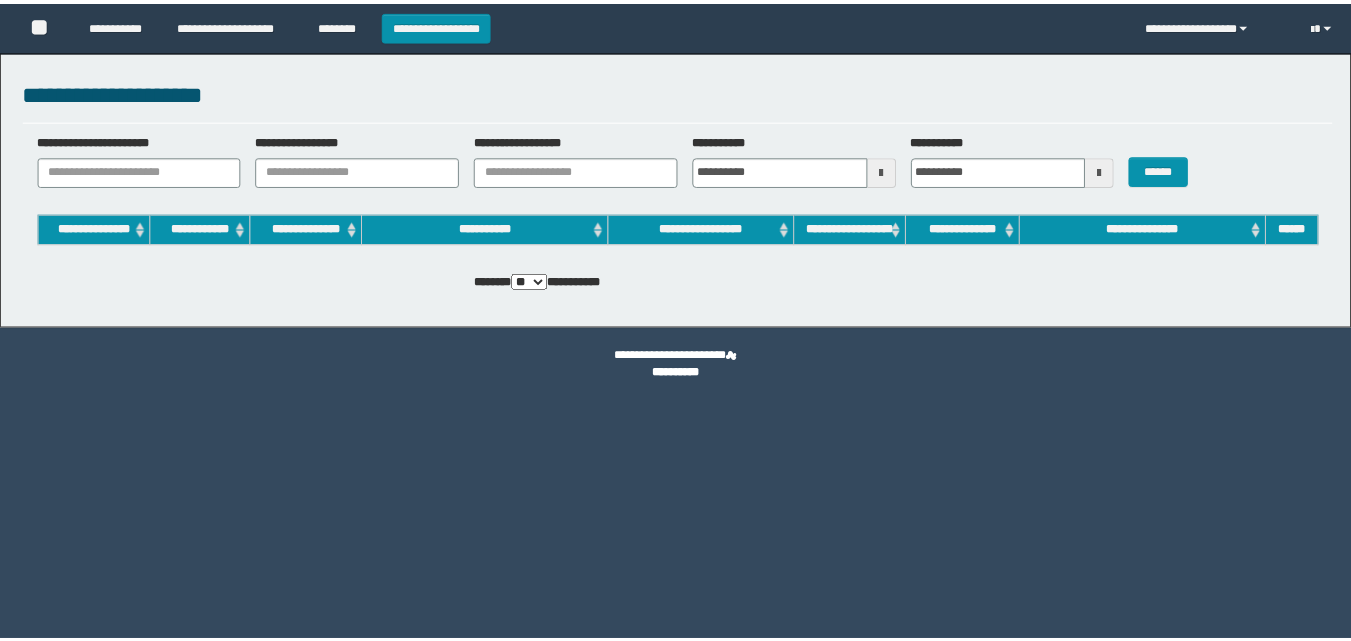 scroll, scrollTop: 0, scrollLeft: 0, axis: both 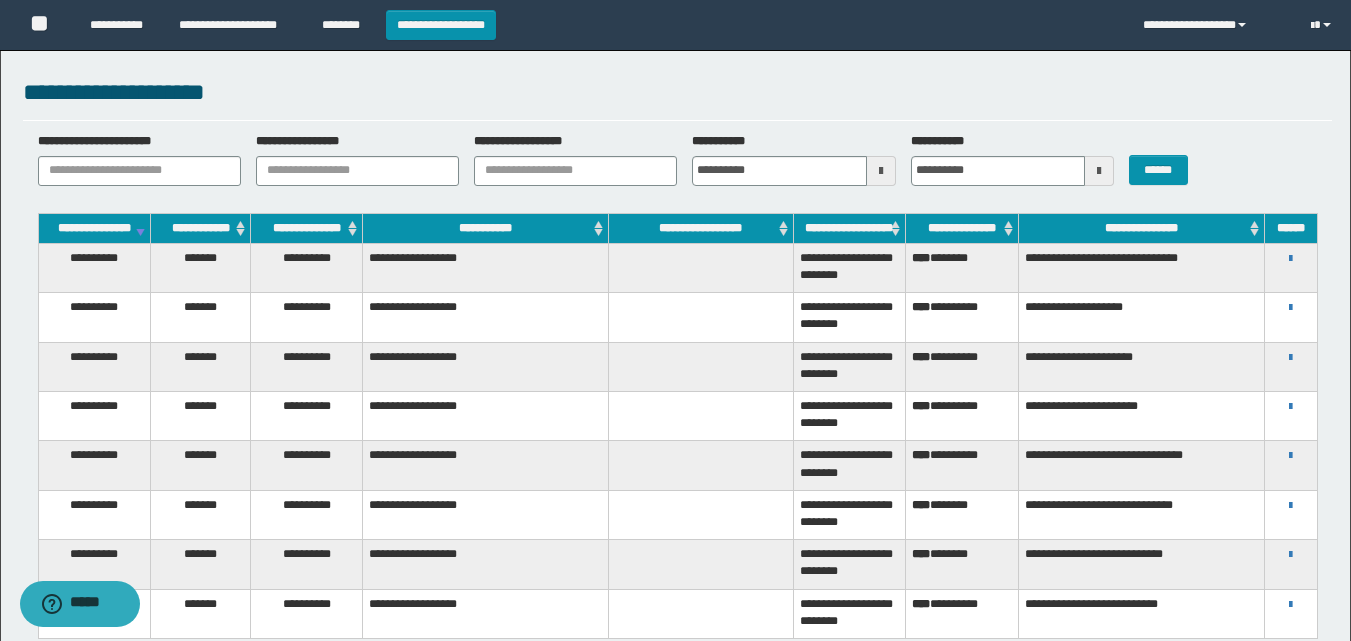 drag, startPoint x: 1293, startPoint y: 498, endPoint x: 1295, endPoint y: 520, distance: 22.090721 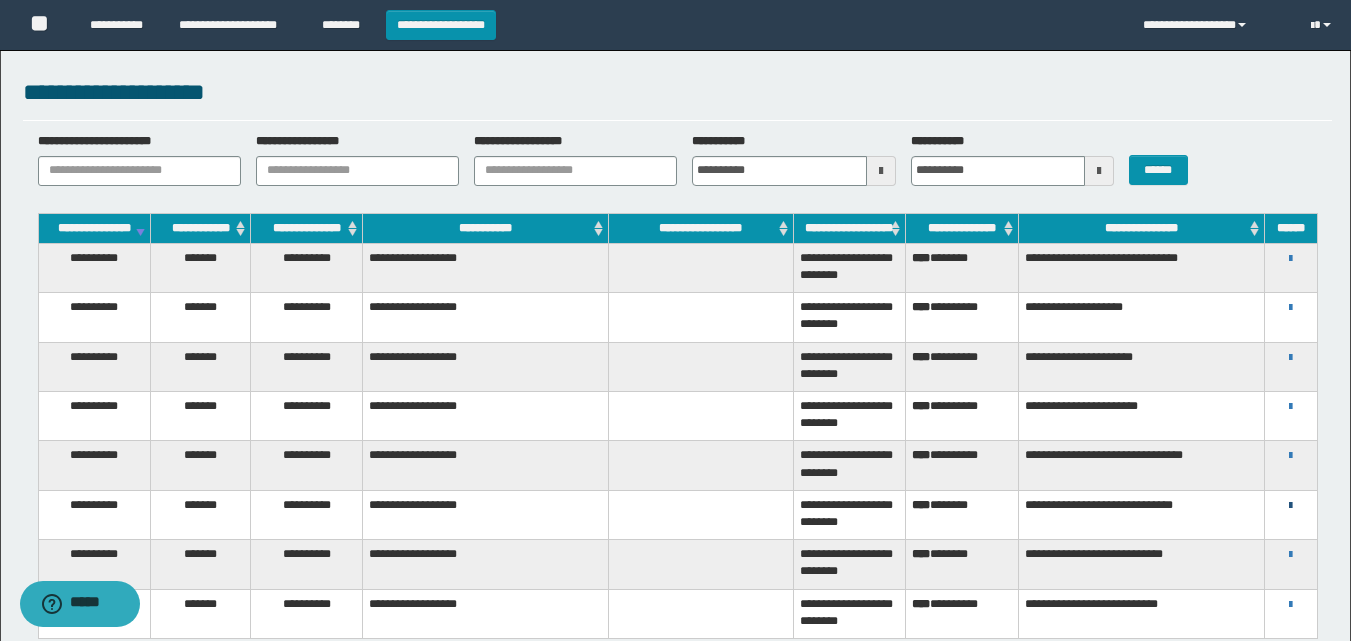 click at bounding box center (1290, 506) 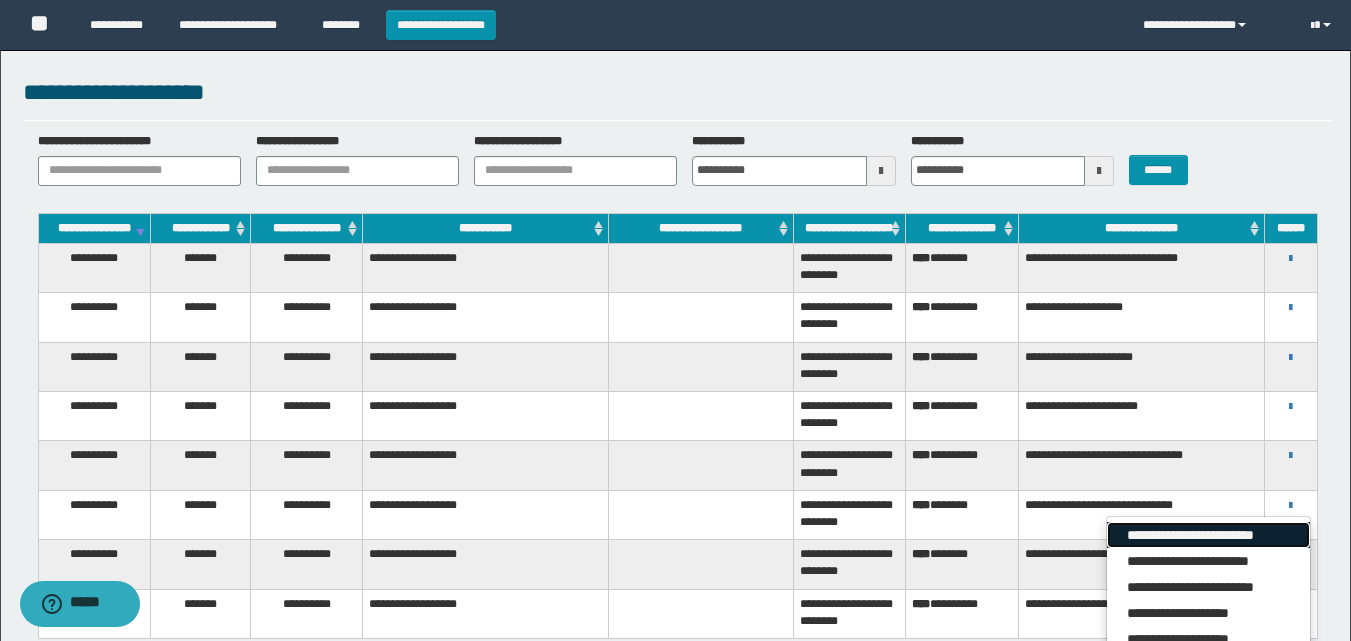 click on "**********" at bounding box center [1208, 535] 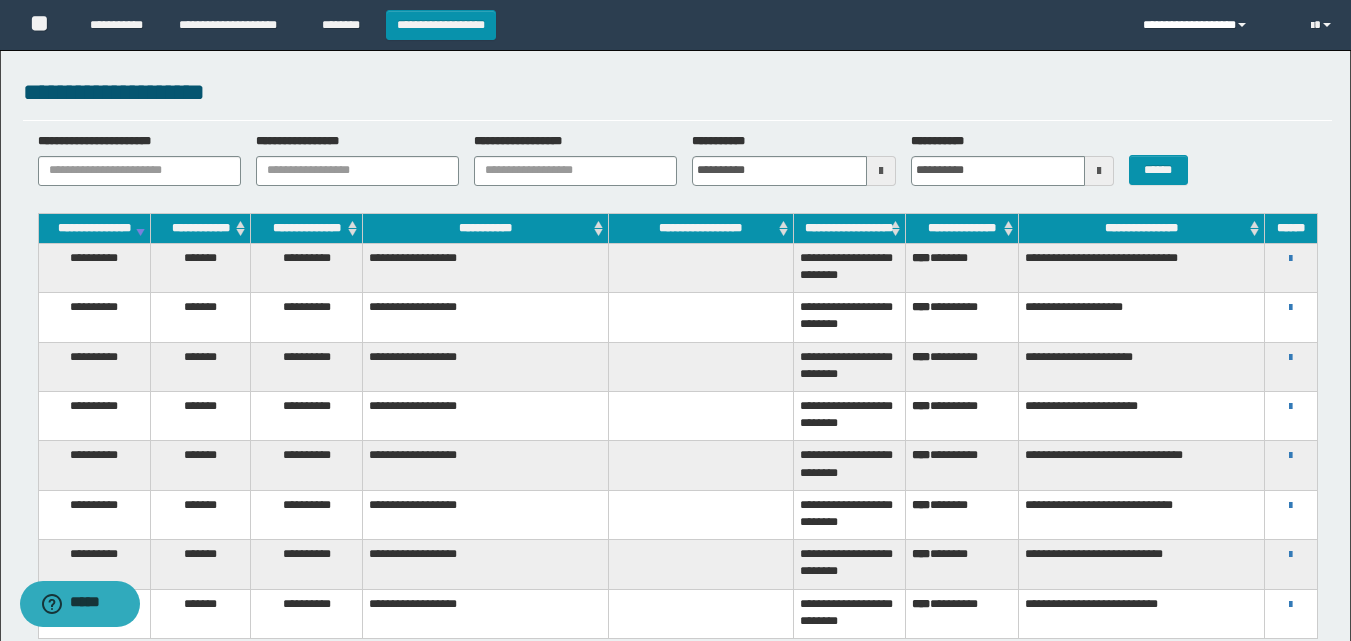 click on "**********" at bounding box center (1212, 25) 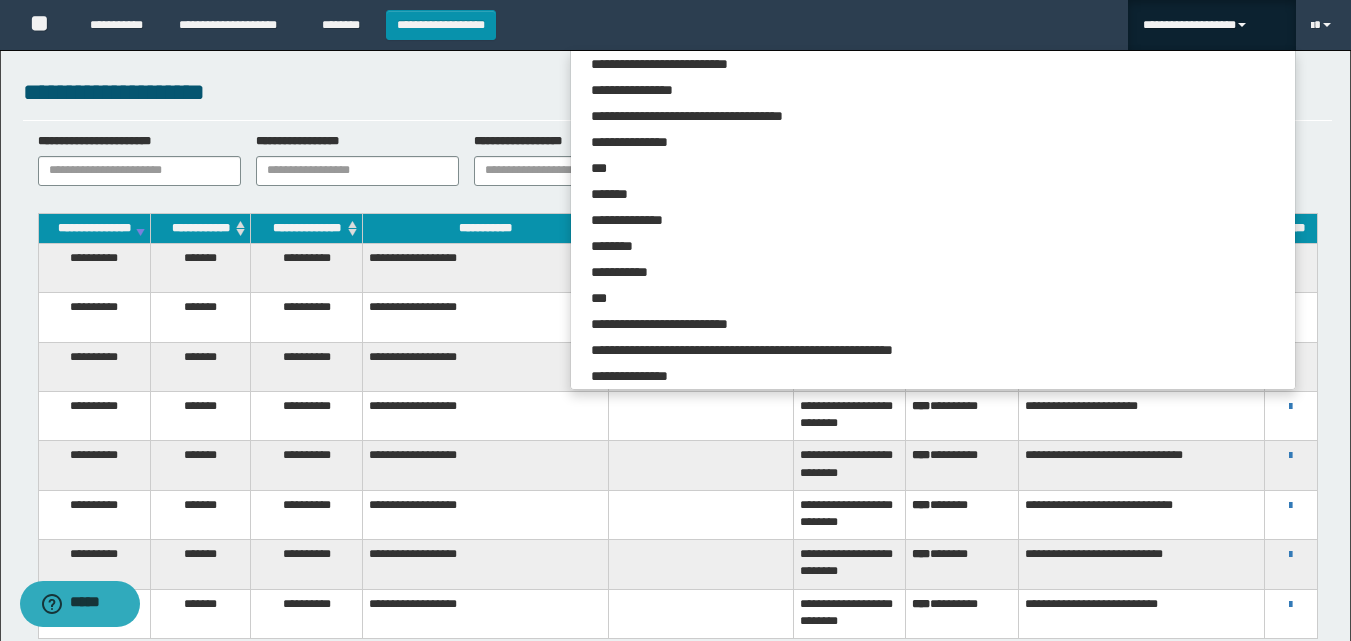scroll, scrollTop: 6167, scrollLeft: 0, axis: vertical 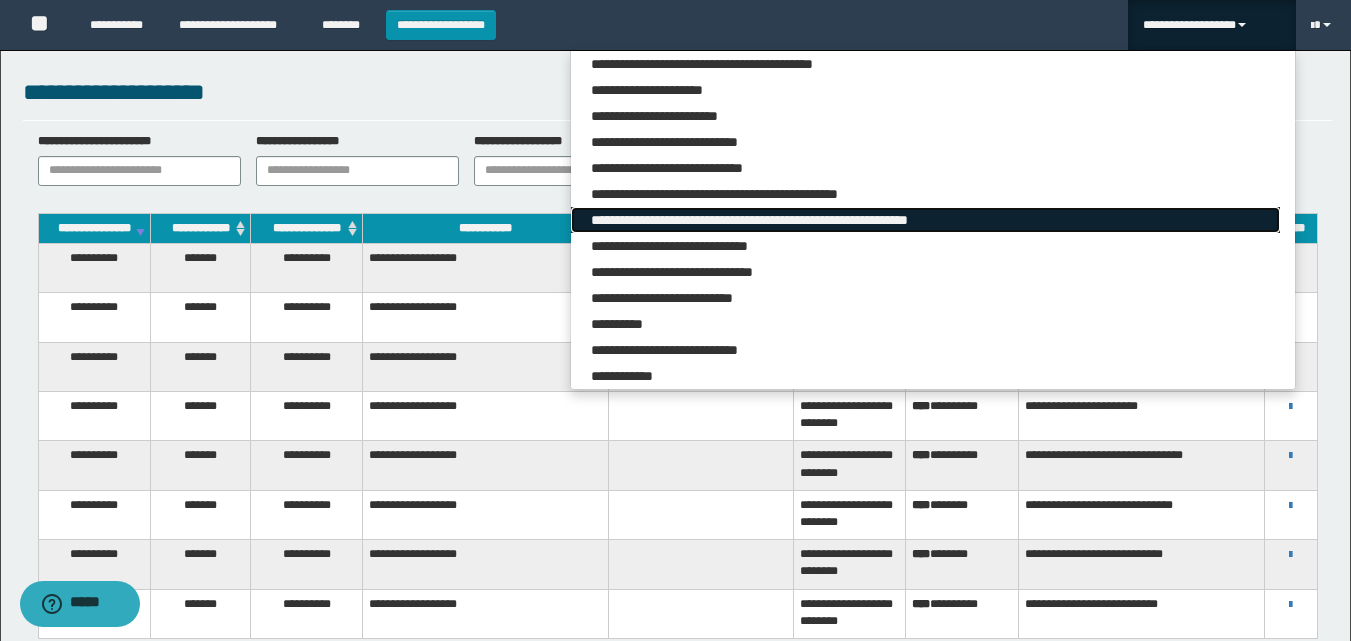 click on "**********" at bounding box center (925, 220) 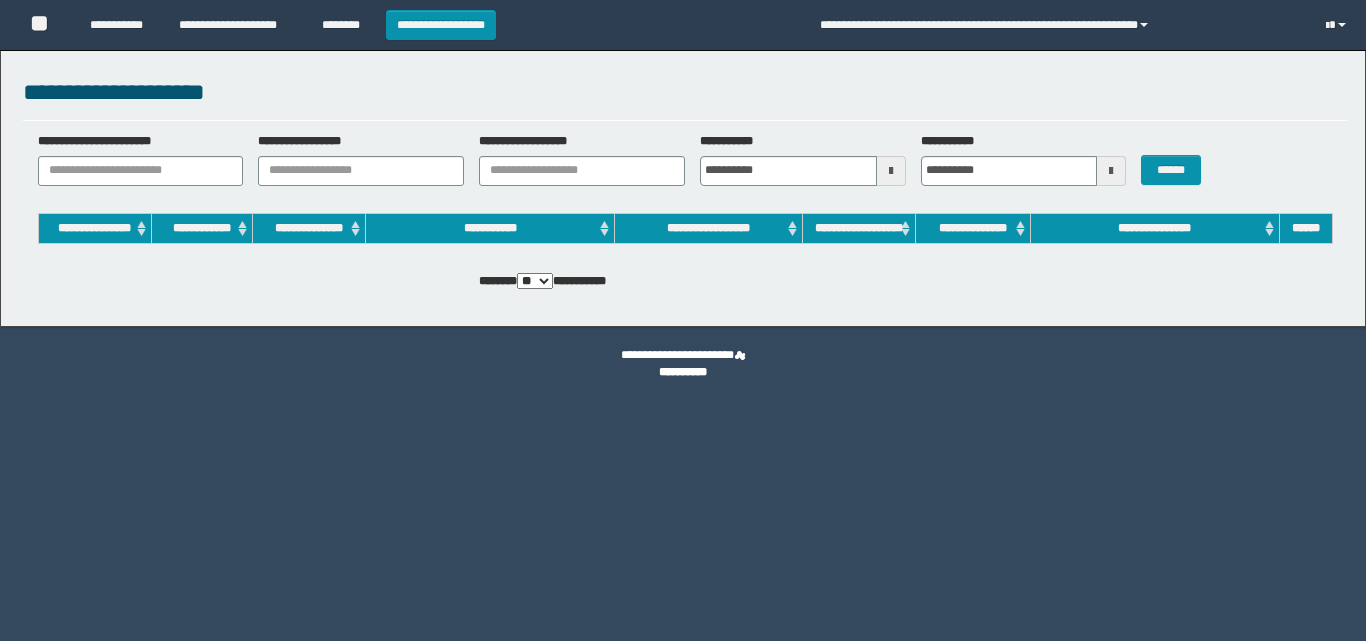 scroll, scrollTop: 0, scrollLeft: 0, axis: both 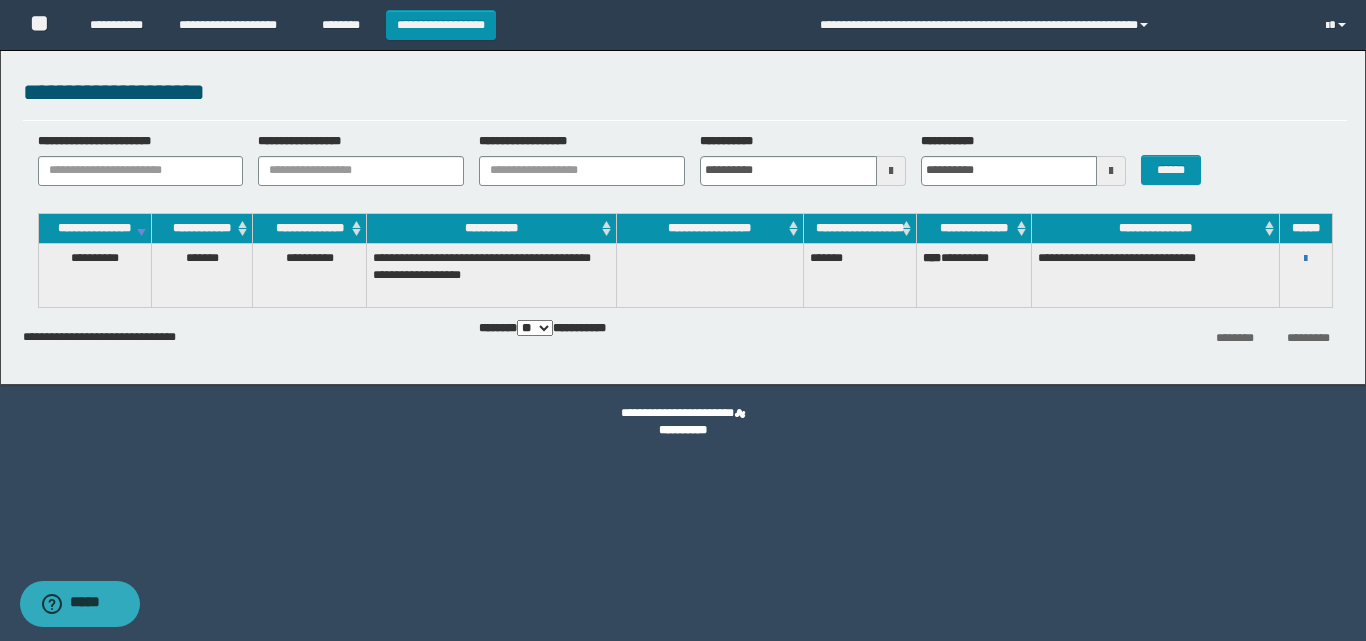 click on "**********" at bounding box center [1306, 258] 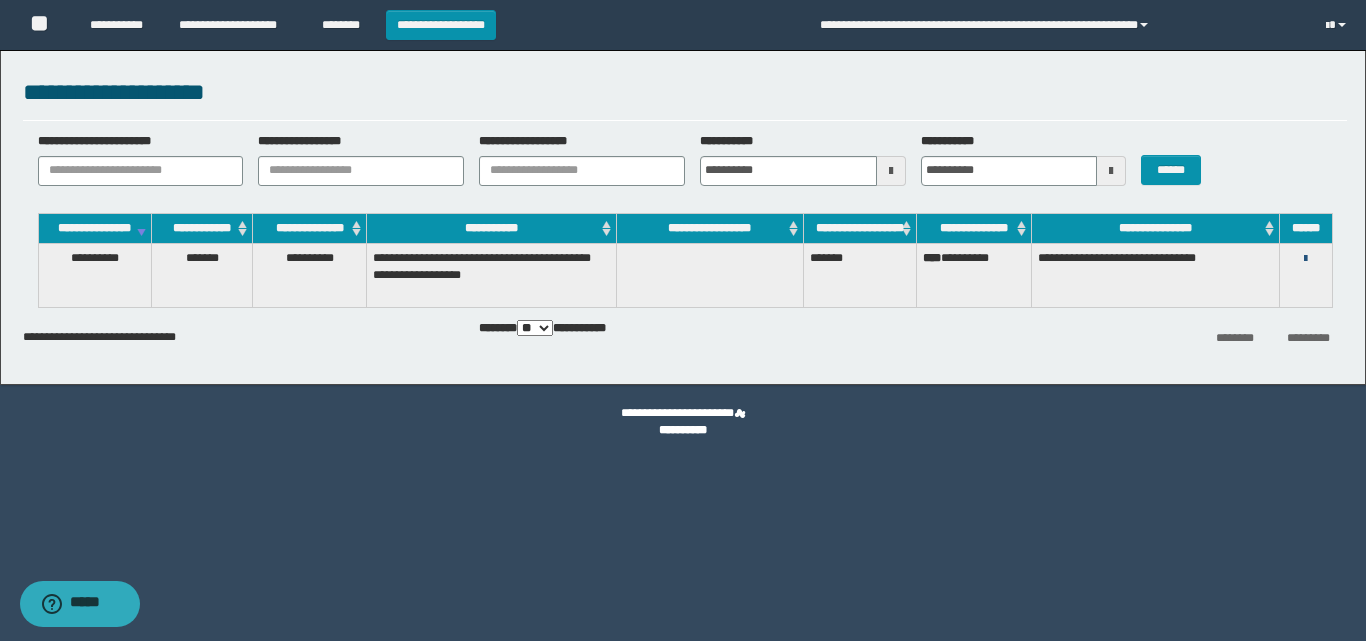 click at bounding box center (1305, 259) 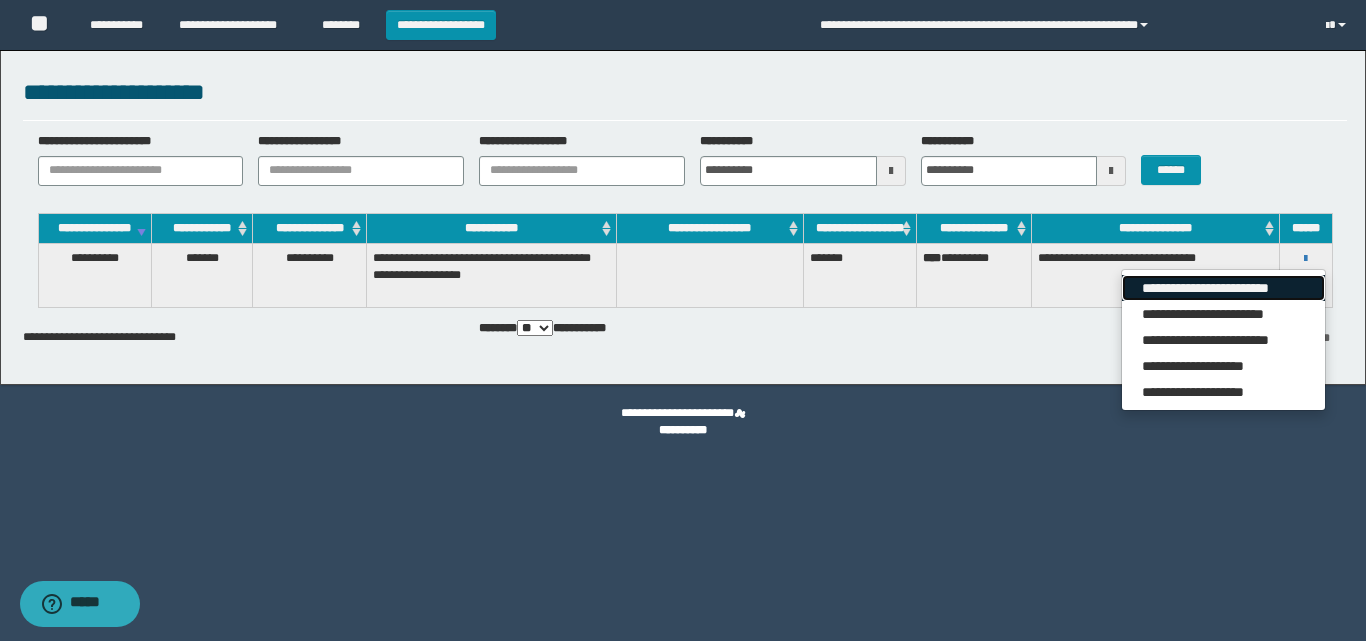 click on "**********" at bounding box center [1223, 288] 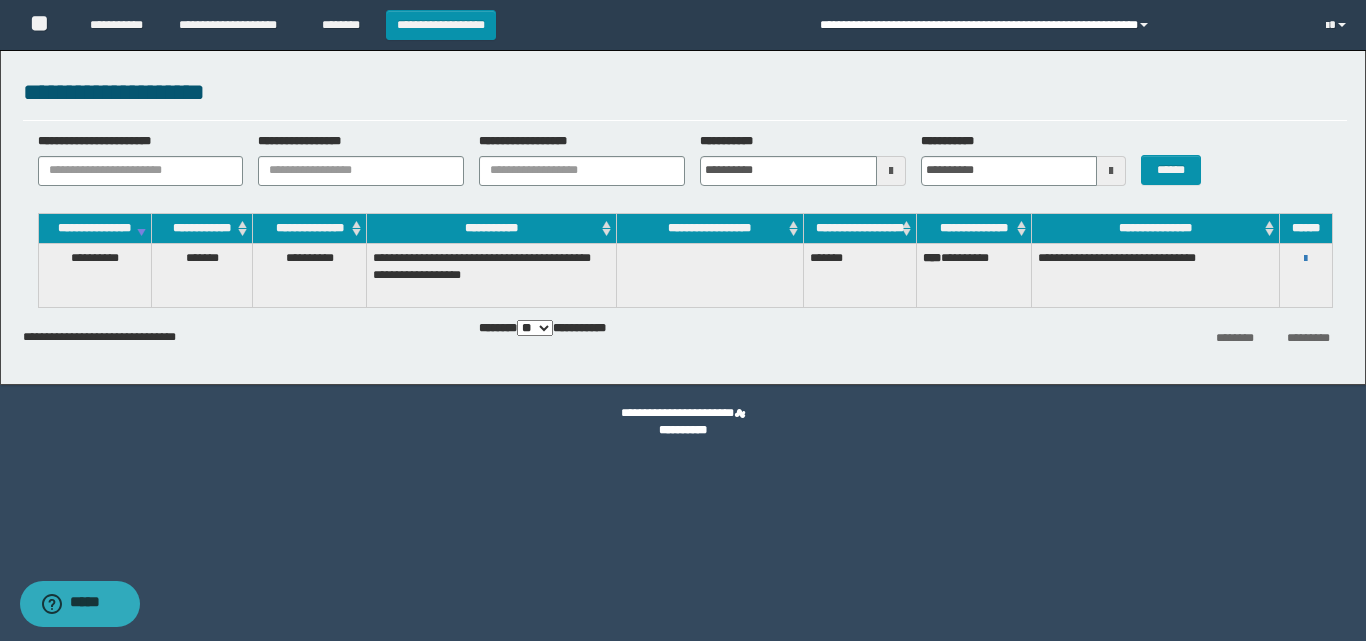 click on "**********" at bounding box center (1058, 25) 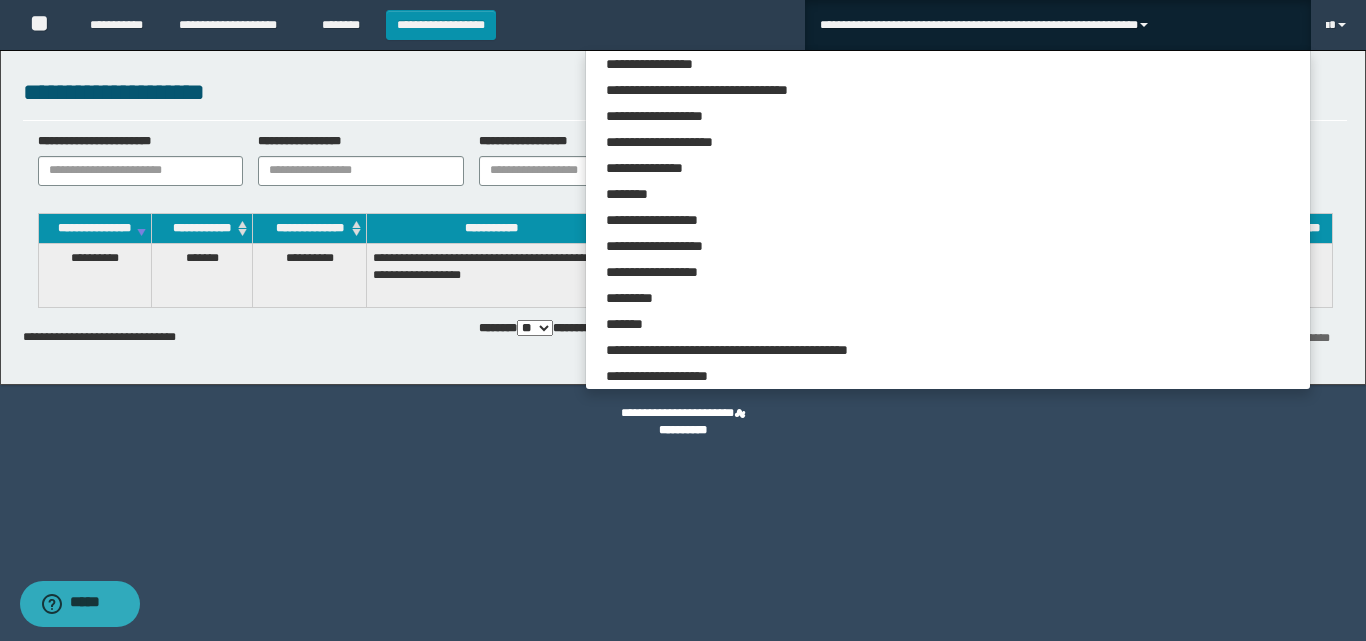 scroll, scrollTop: 4685, scrollLeft: 0, axis: vertical 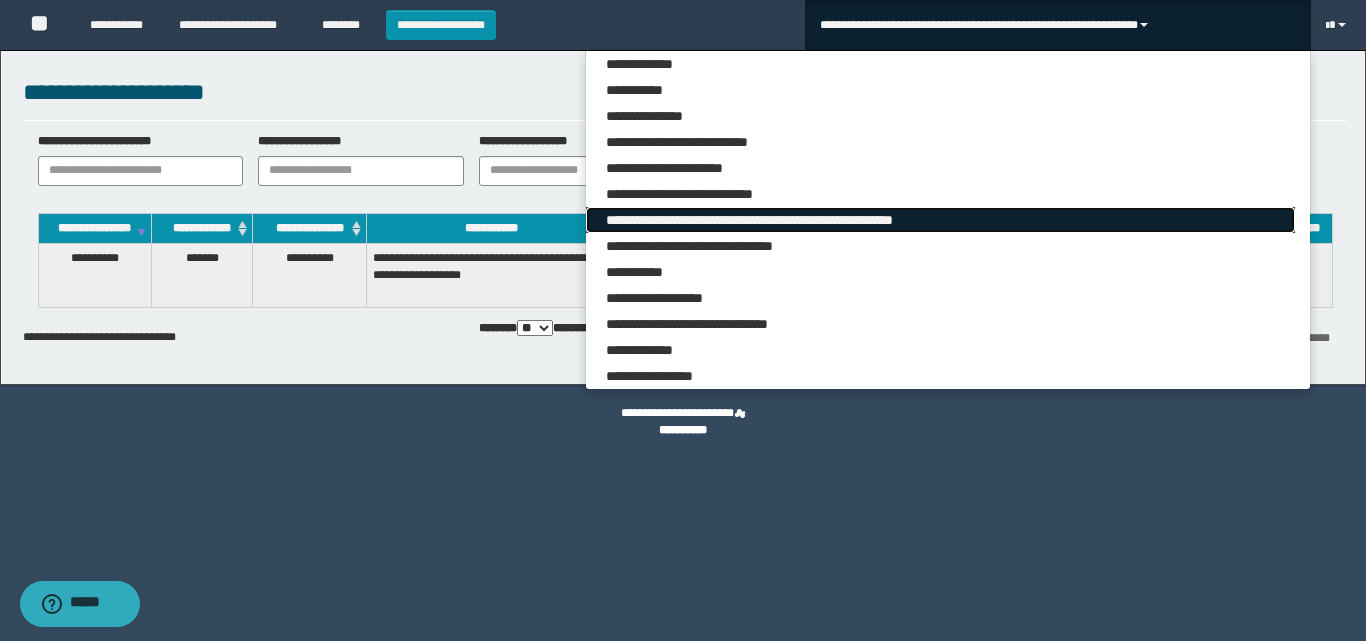 click on "**********" at bounding box center (940, 220) 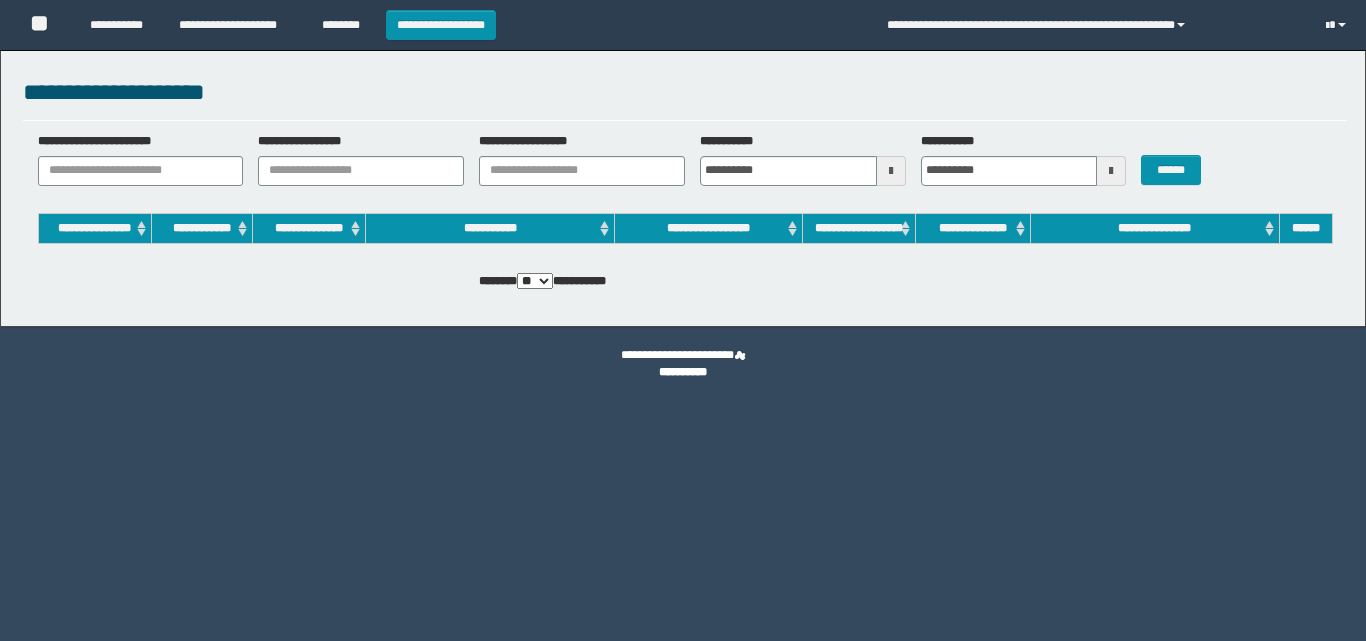 scroll, scrollTop: 0, scrollLeft: 0, axis: both 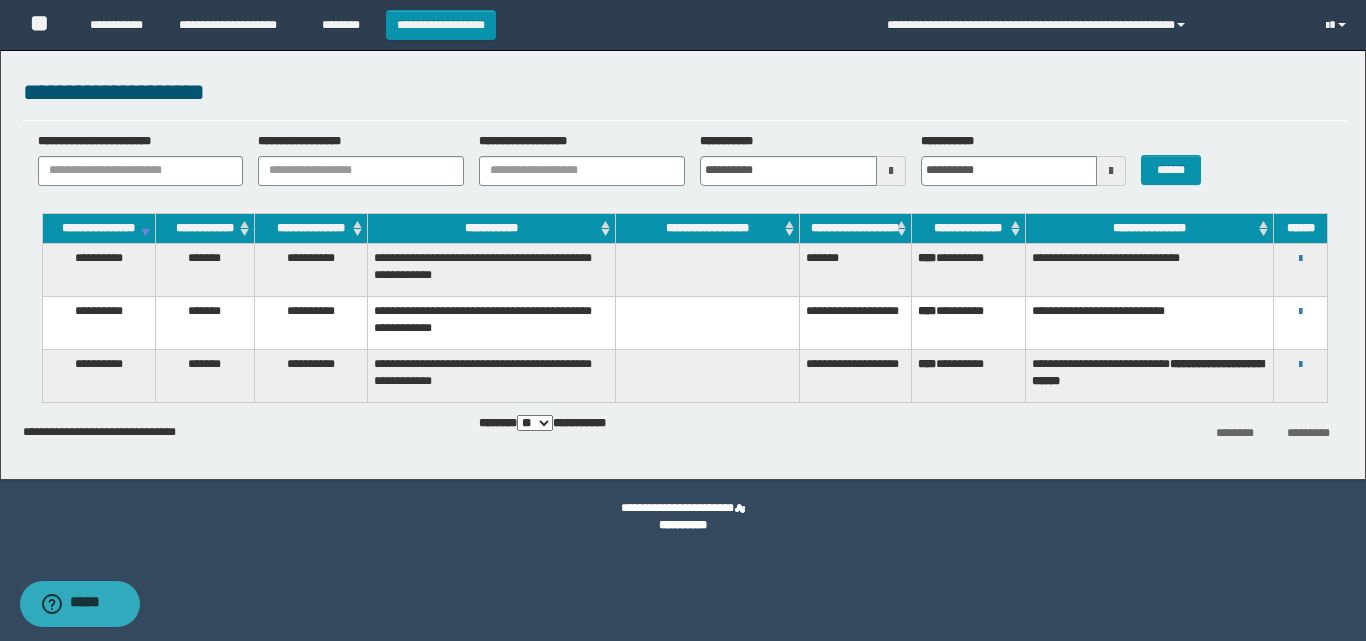 click on "**********" at bounding box center [1300, 258] 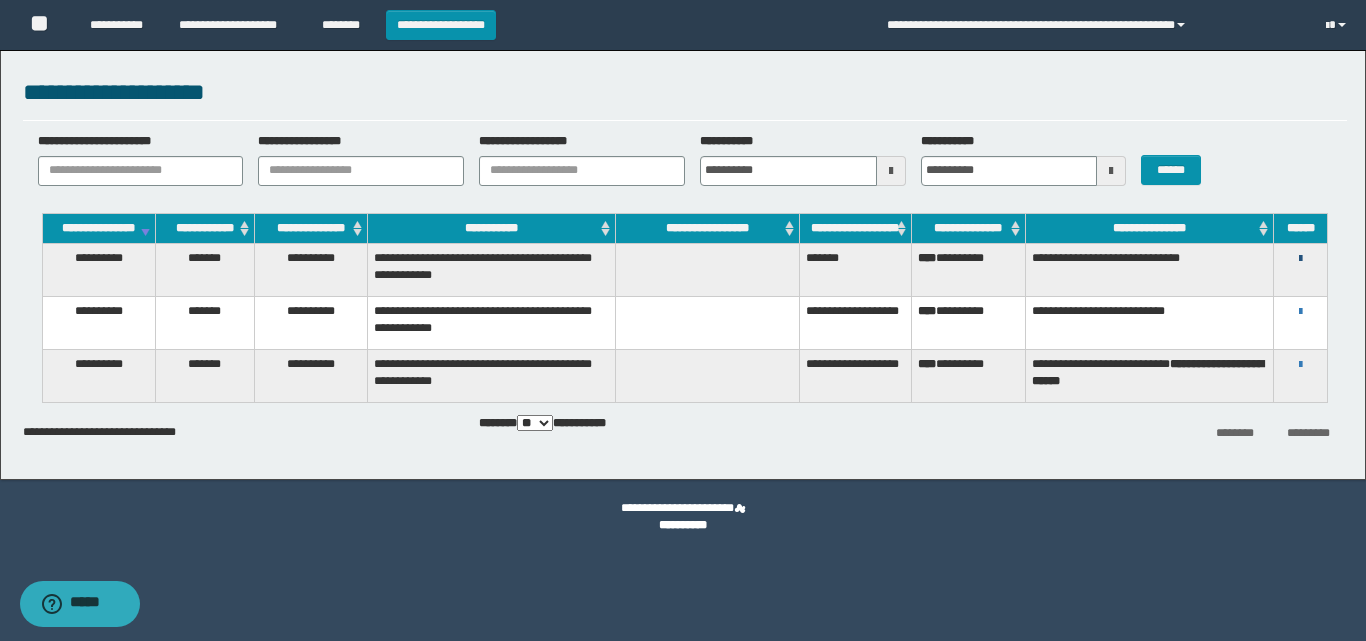 click at bounding box center (1300, 259) 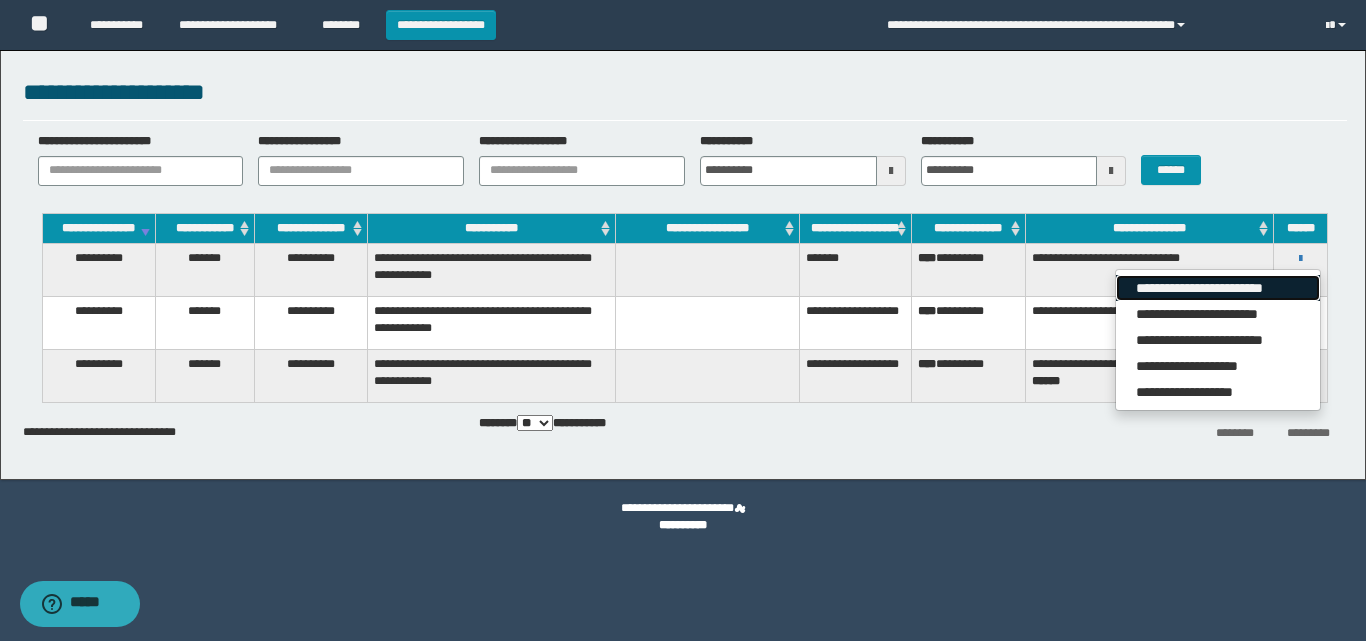 click on "**********" at bounding box center [1217, 288] 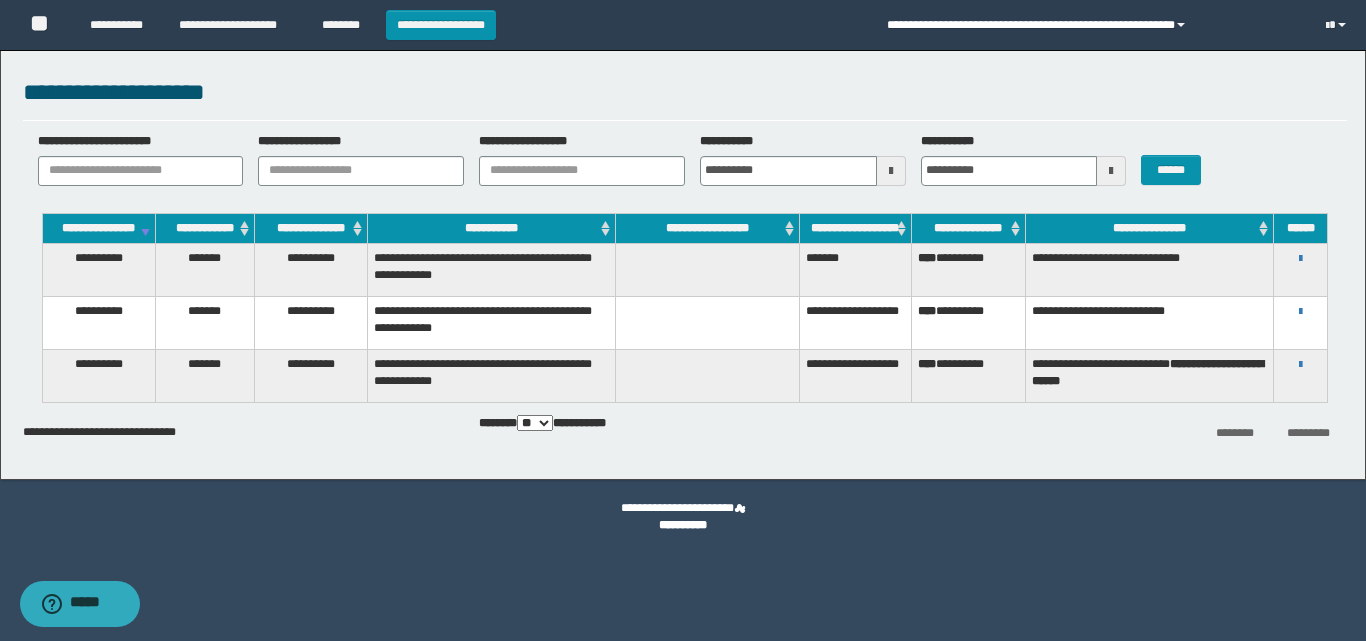 click on "**********" at bounding box center (1091, 25) 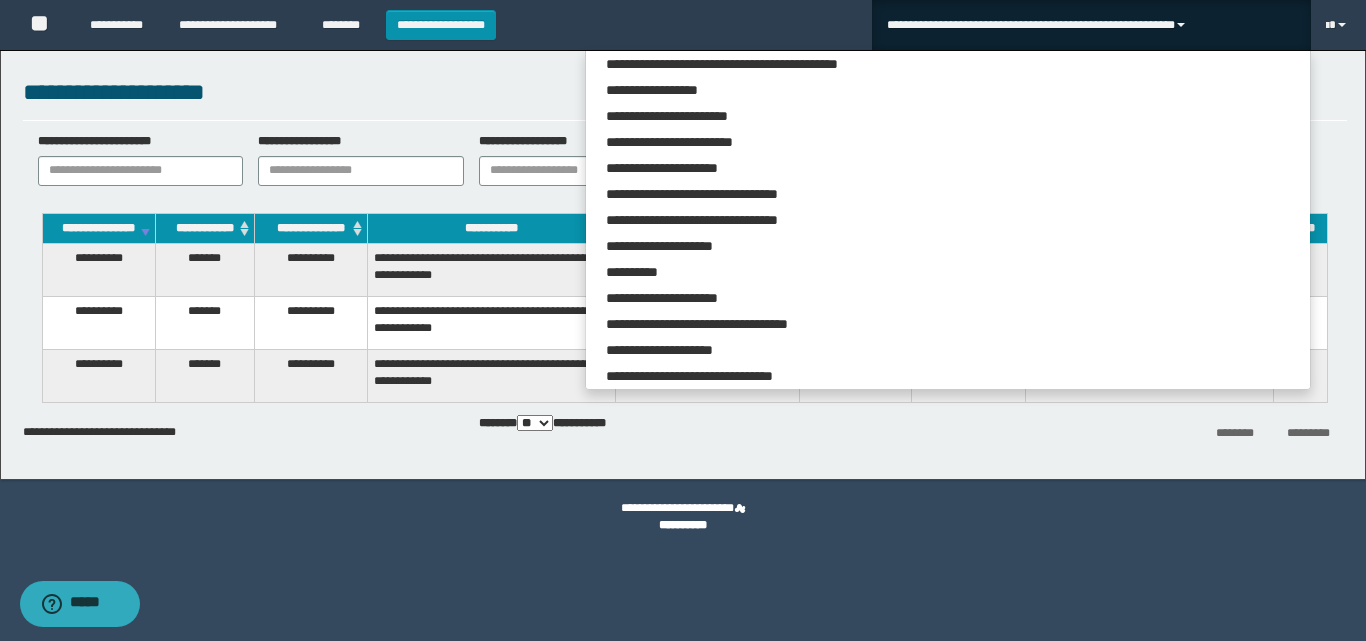 scroll, scrollTop: 5465, scrollLeft: 0, axis: vertical 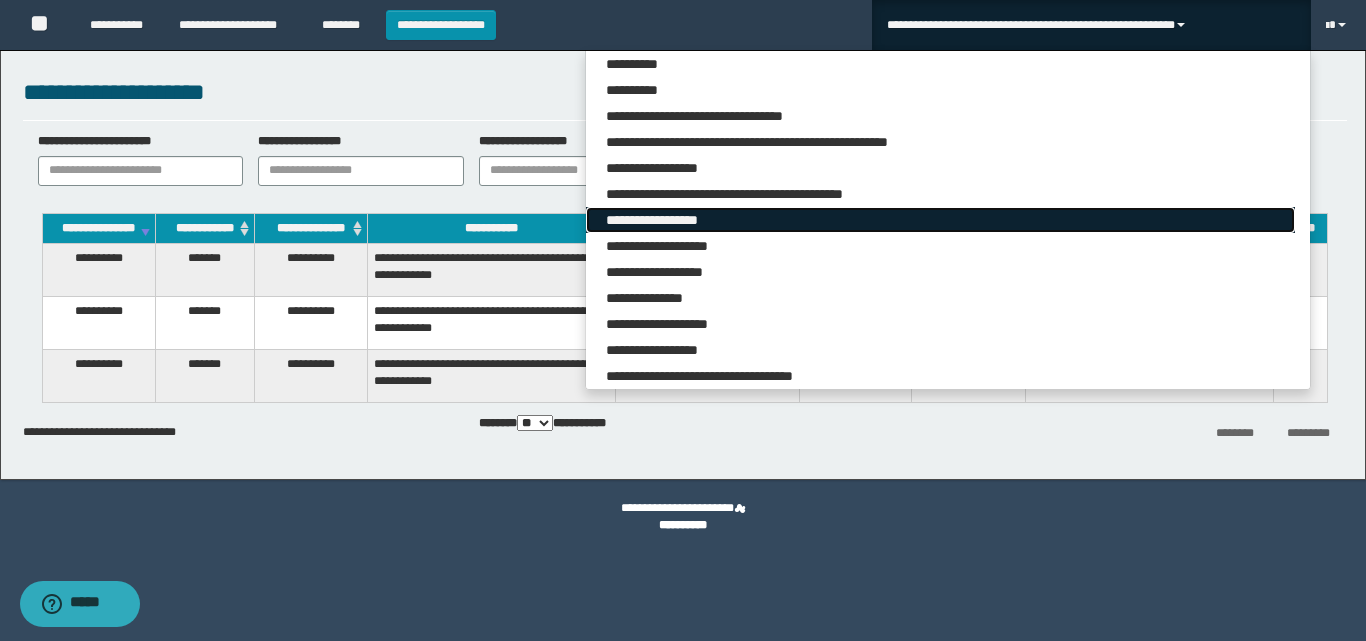 click on "**********" at bounding box center (940, 220) 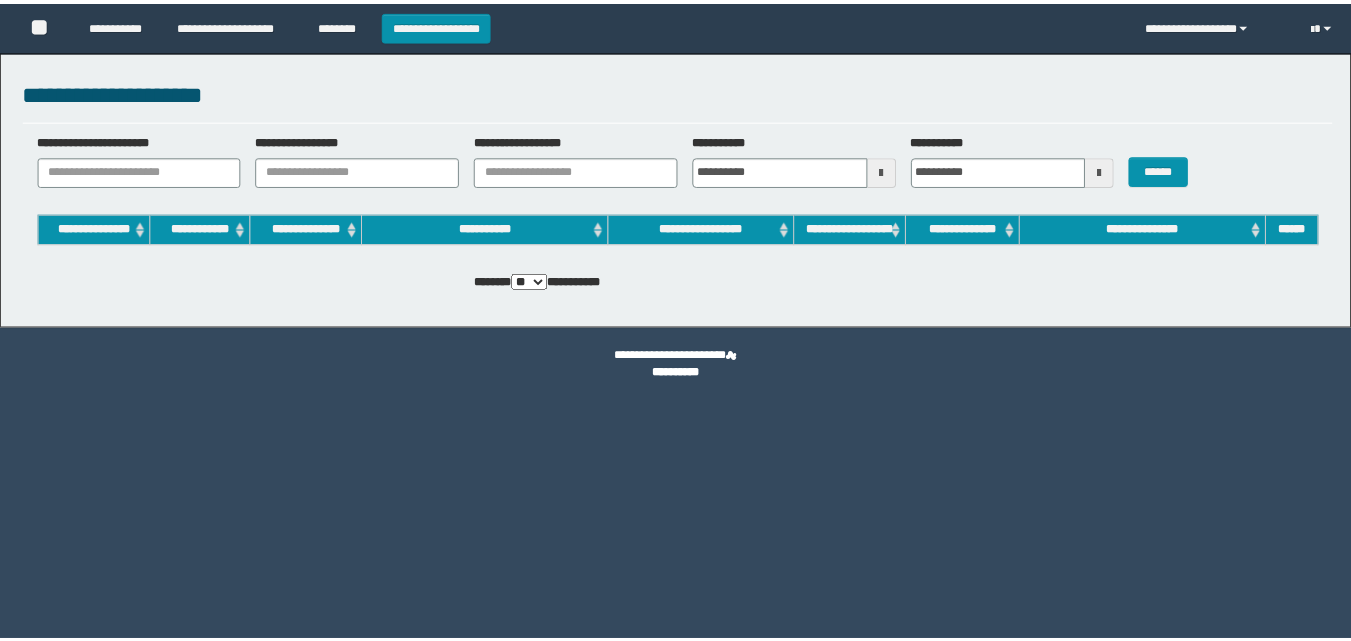 scroll, scrollTop: 0, scrollLeft: 0, axis: both 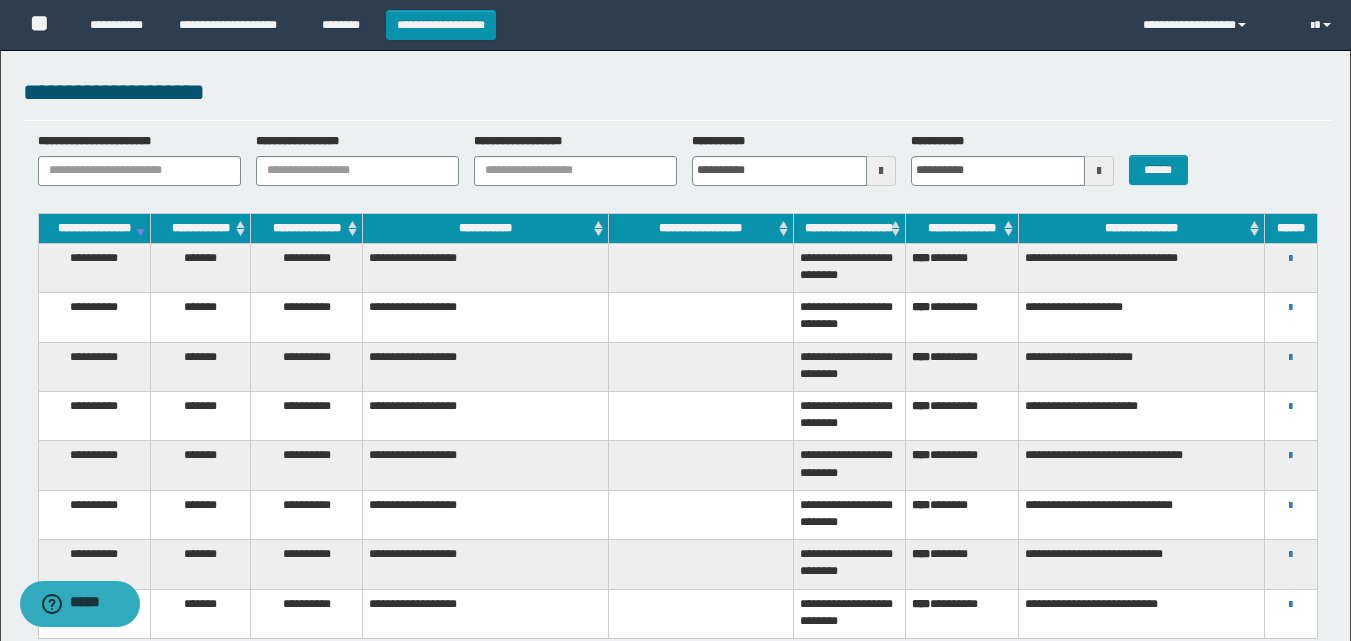 click on "**********" at bounding box center (1291, 258) 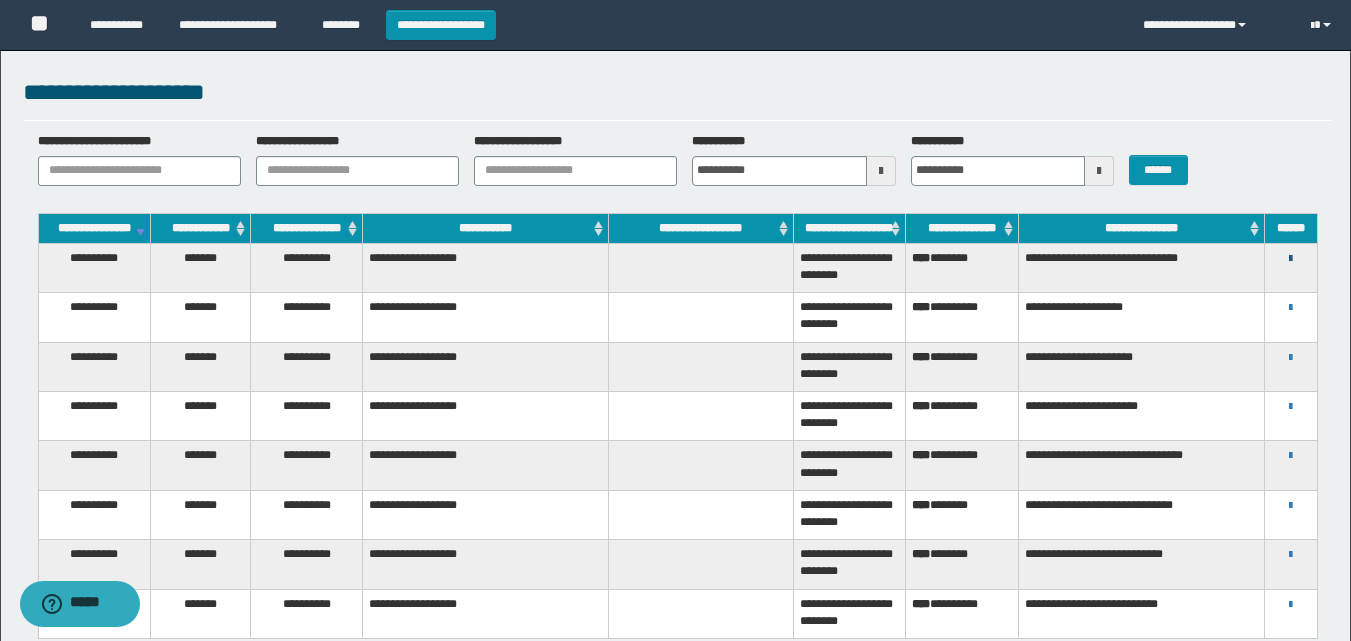 click at bounding box center (1290, 259) 